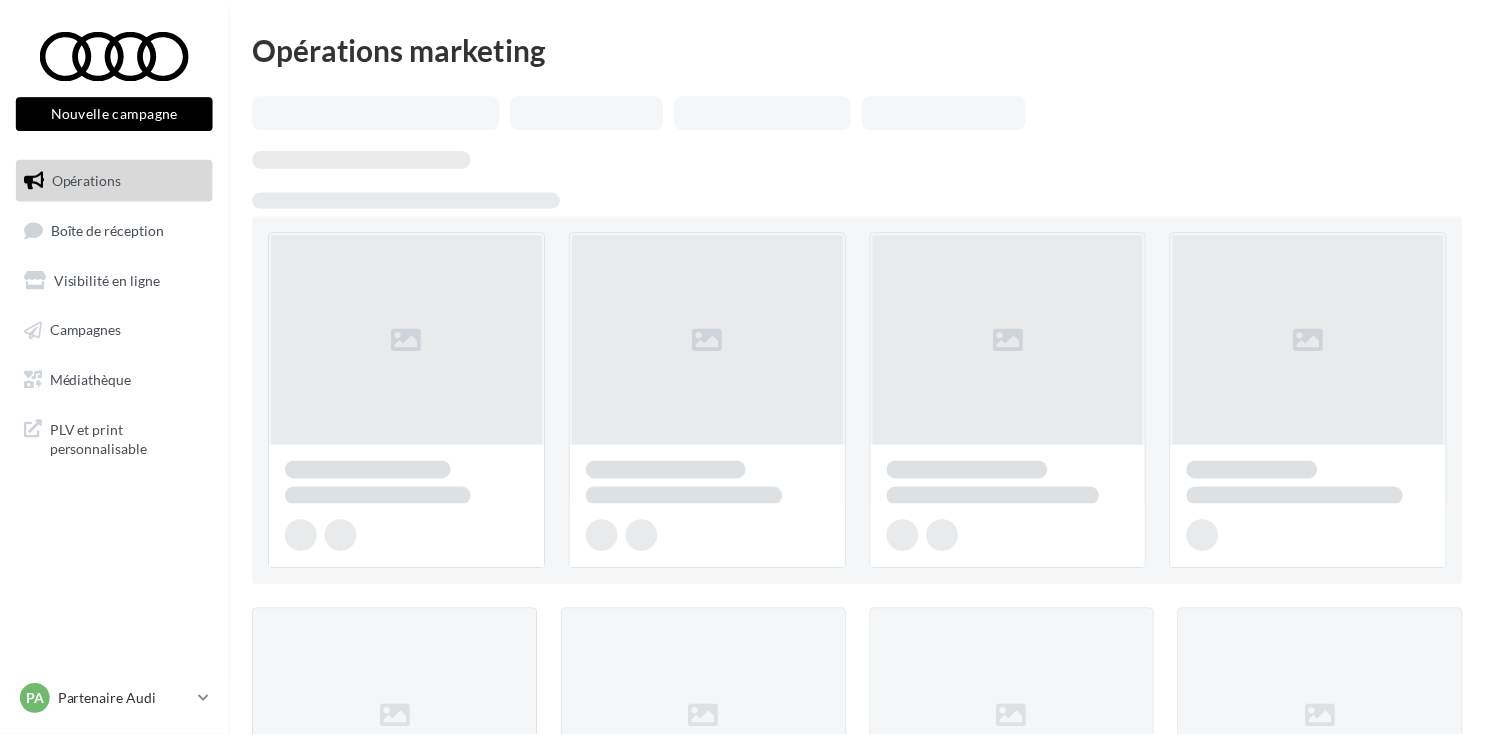 scroll, scrollTop: 0, scrollLeft: 0, axis: both 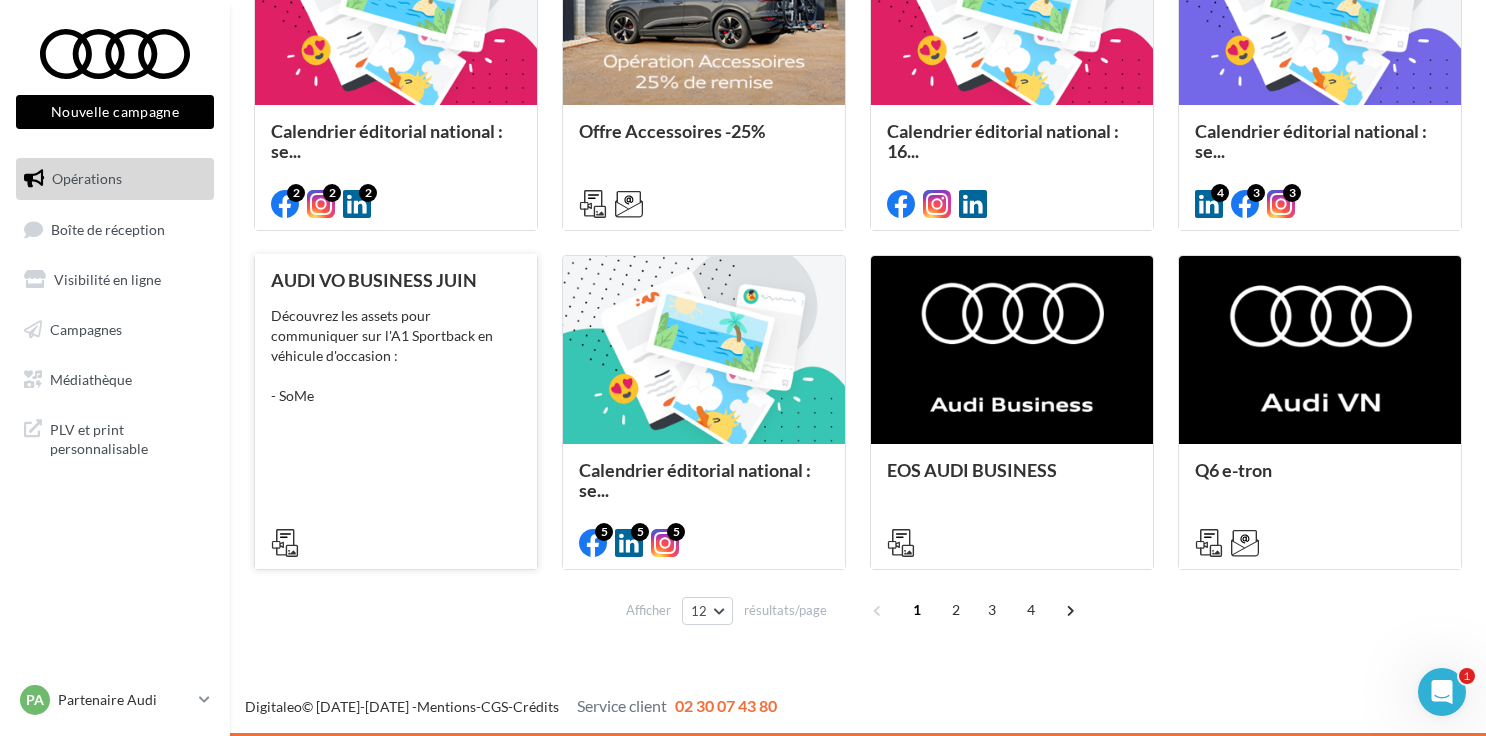 click on "Découvrez les assets pour communiquer sur l'A1 Sportback en véhicule d'occasion :
- SoMe" at bounding box center [396, 356] 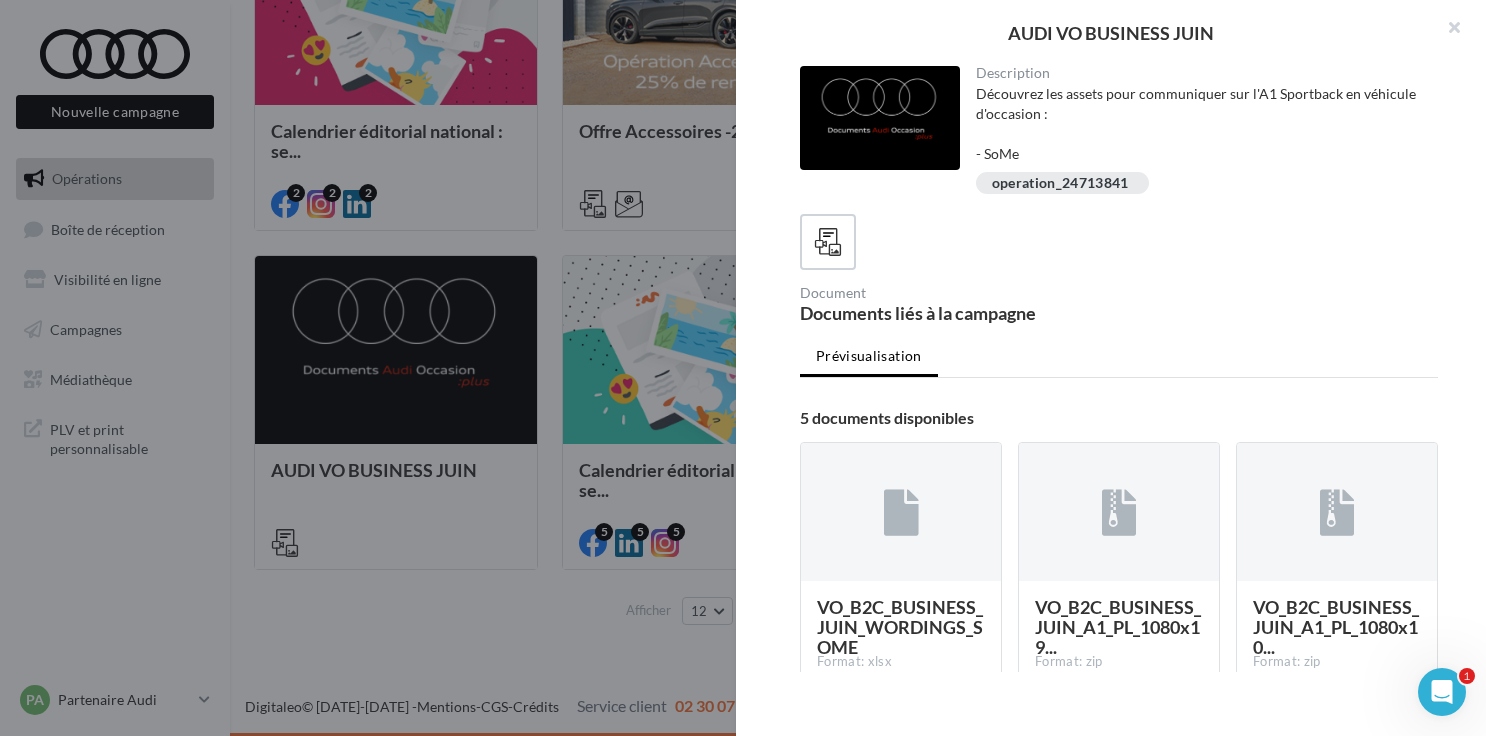 click at bounding box center [743, 368] 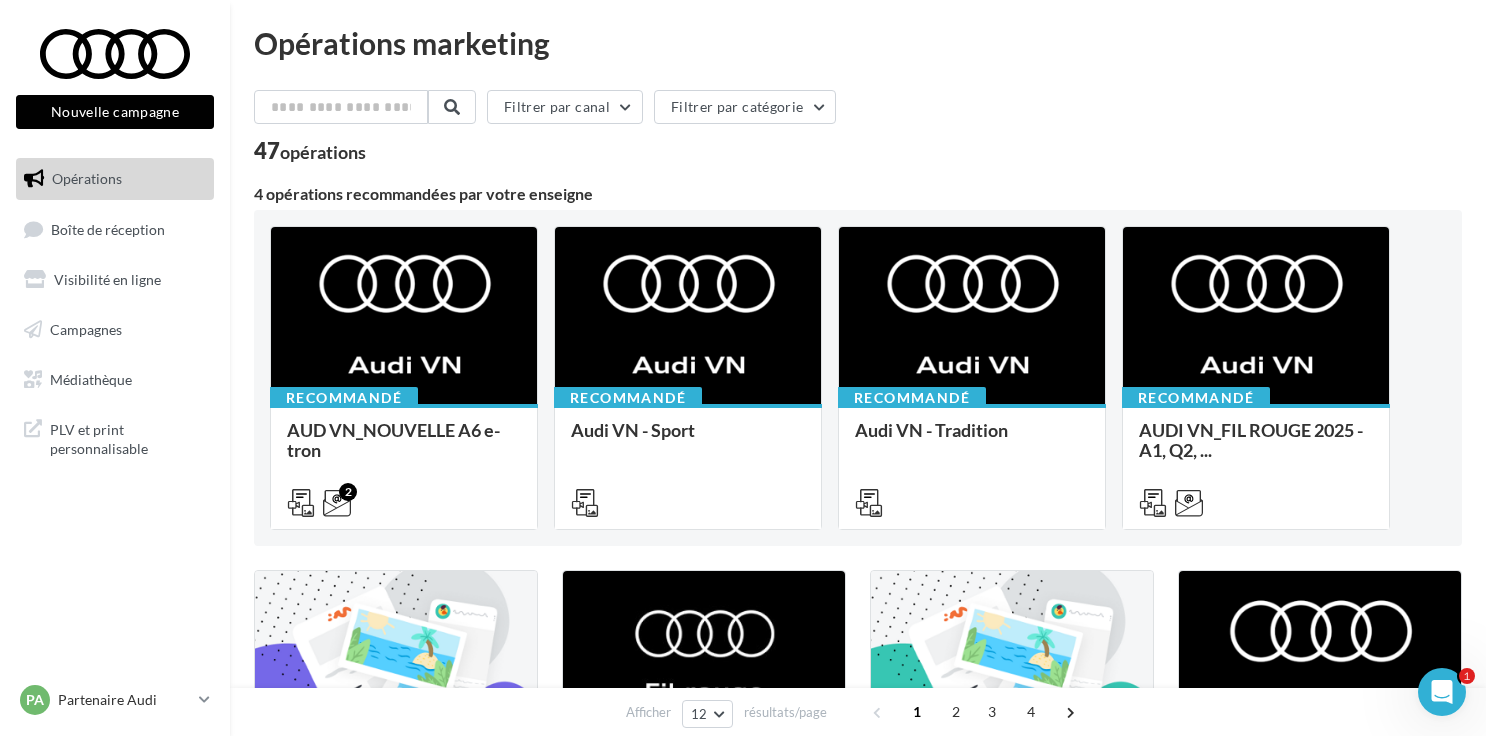 scroll, scrollTop: 0, scrollLeft: 0, axis: both 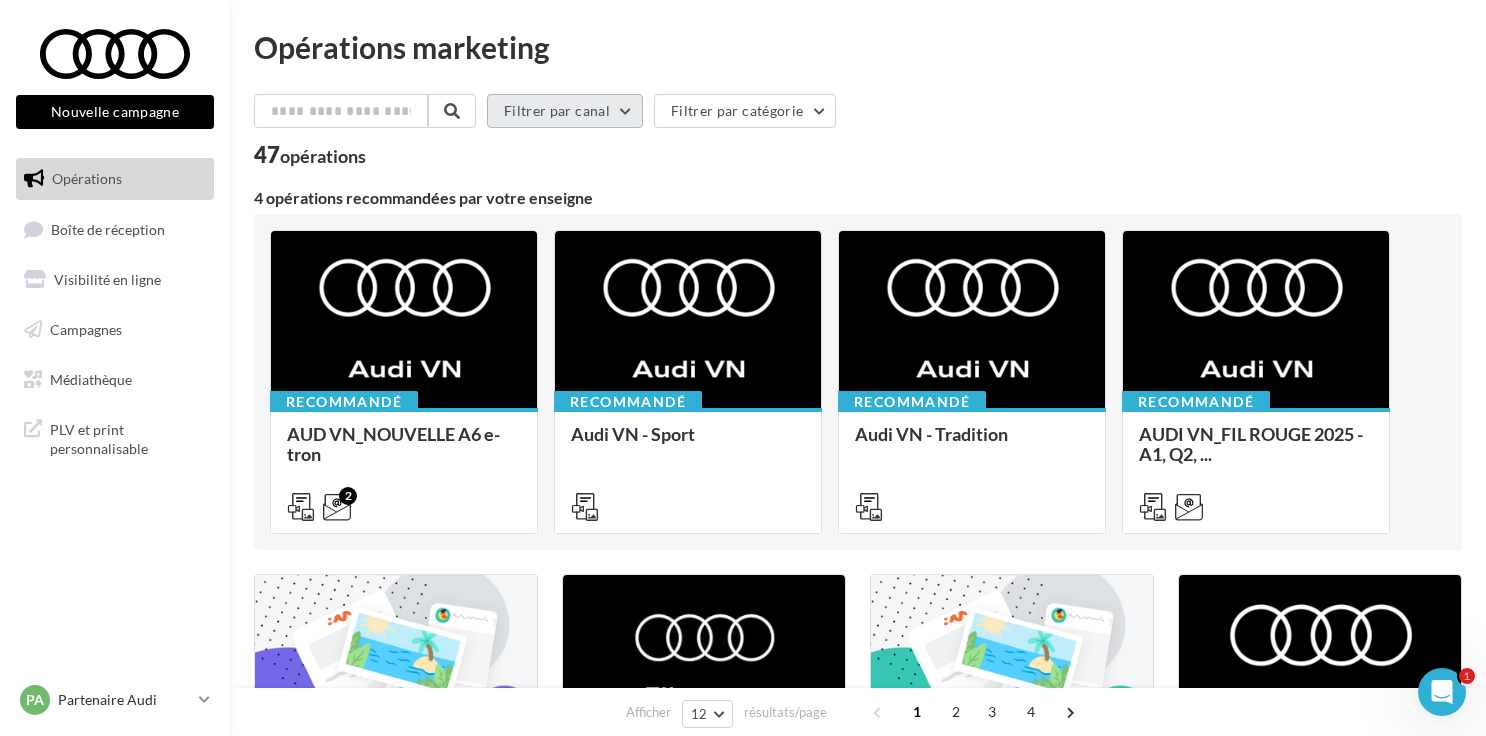 click on "Filtrer par canal" at bounding box center [565, 111] 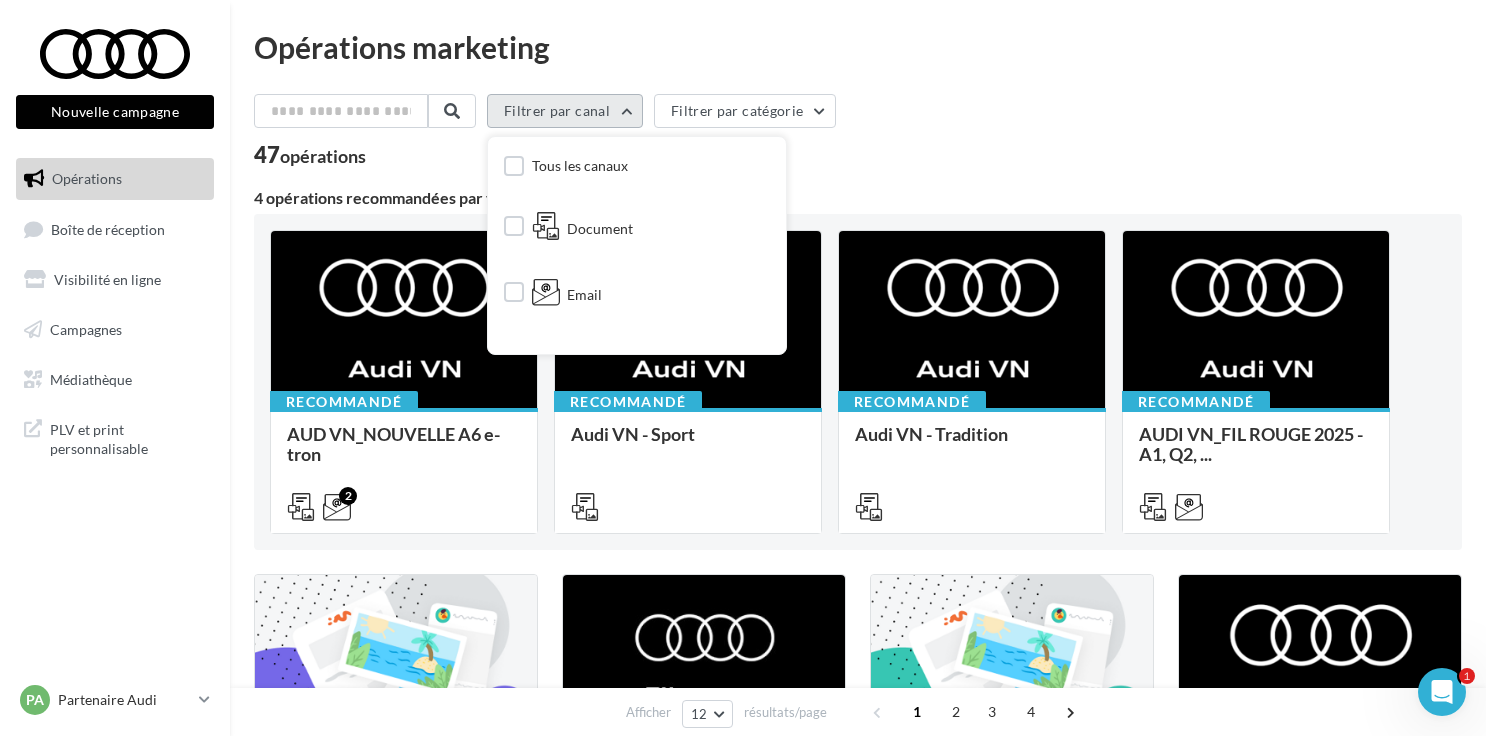 click on "Filtrer par canal" at bounding box center (565, 111) 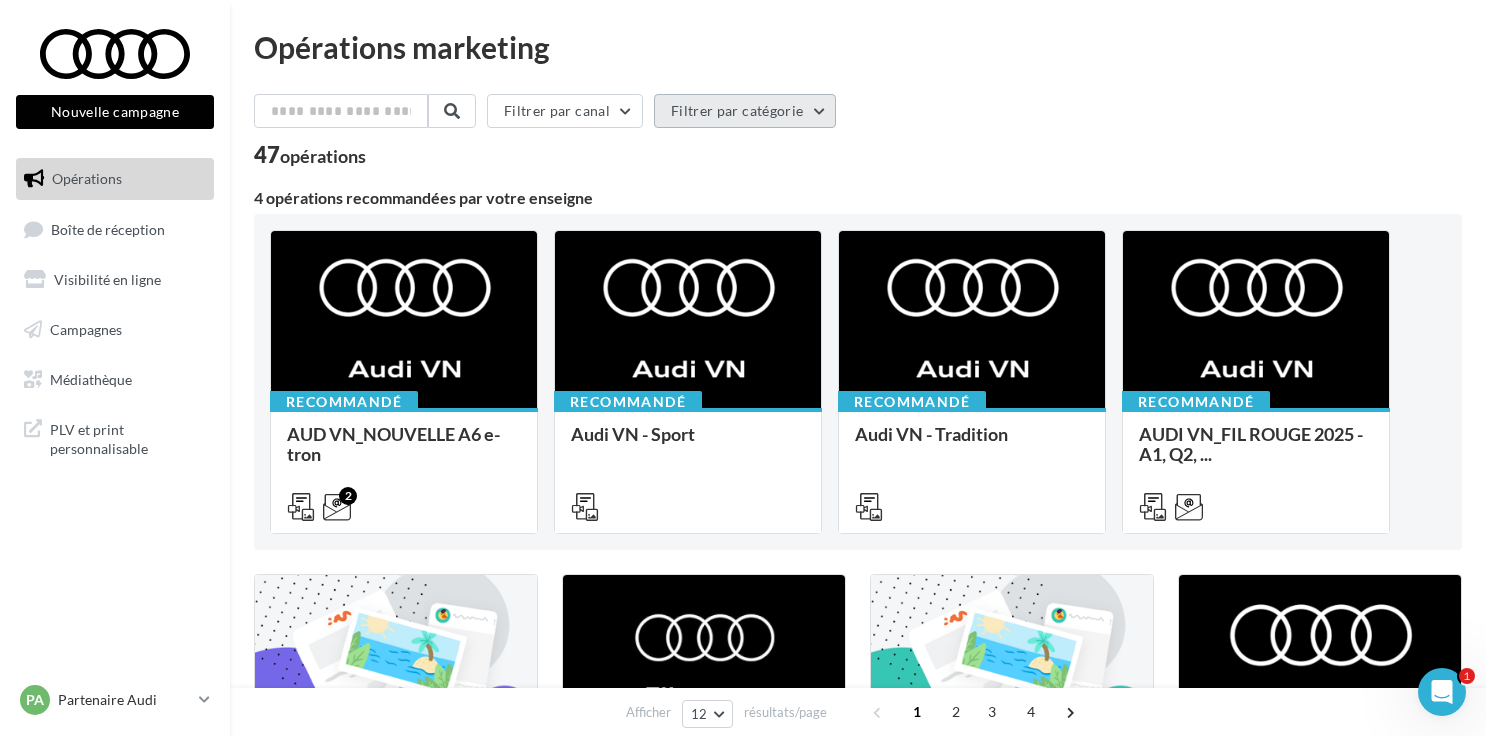 click on "Filtrer par catégorie" at bounding box center [745, 111] 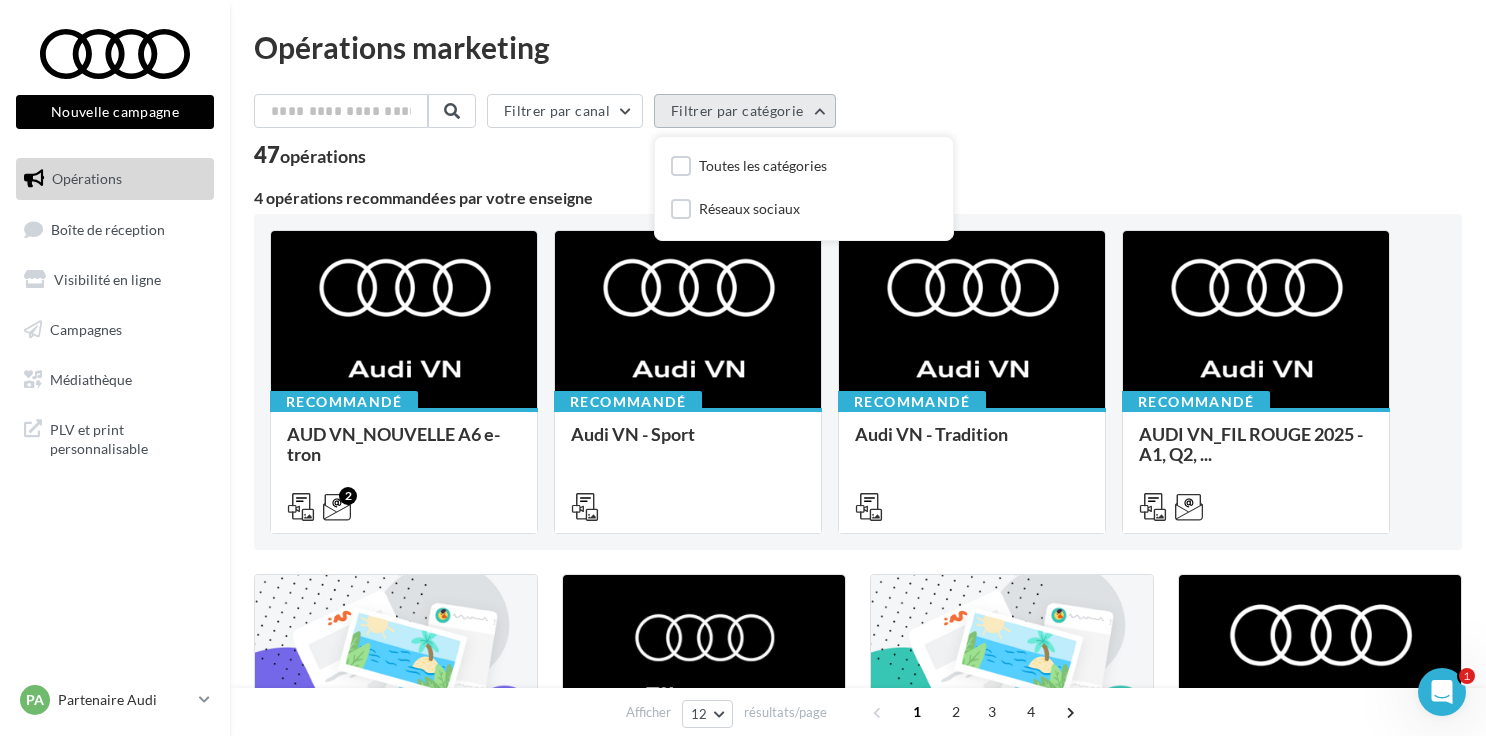 click on "Filtrer par catégorie" at bounding box center (745, 111) 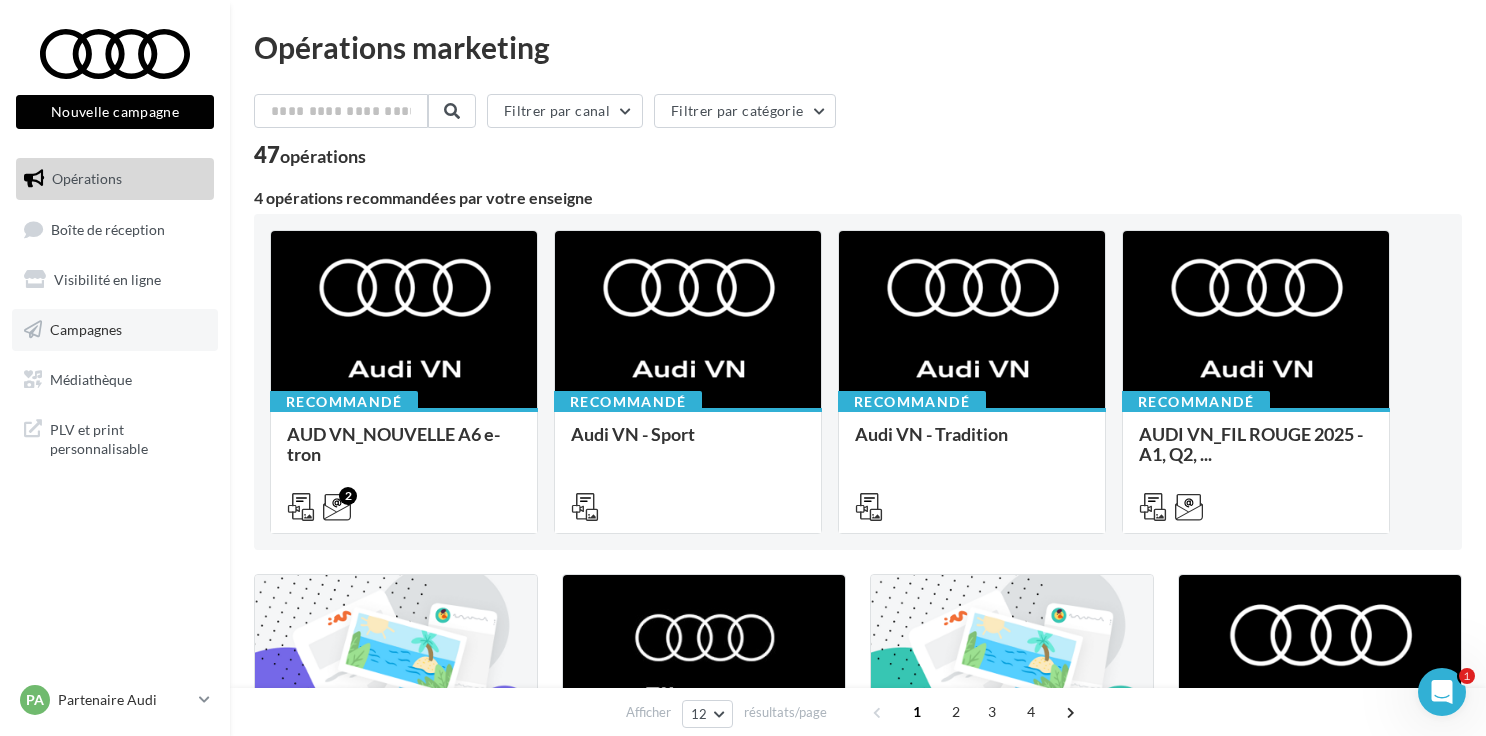 click on "Campagnes" at bounding box center (86, 329) 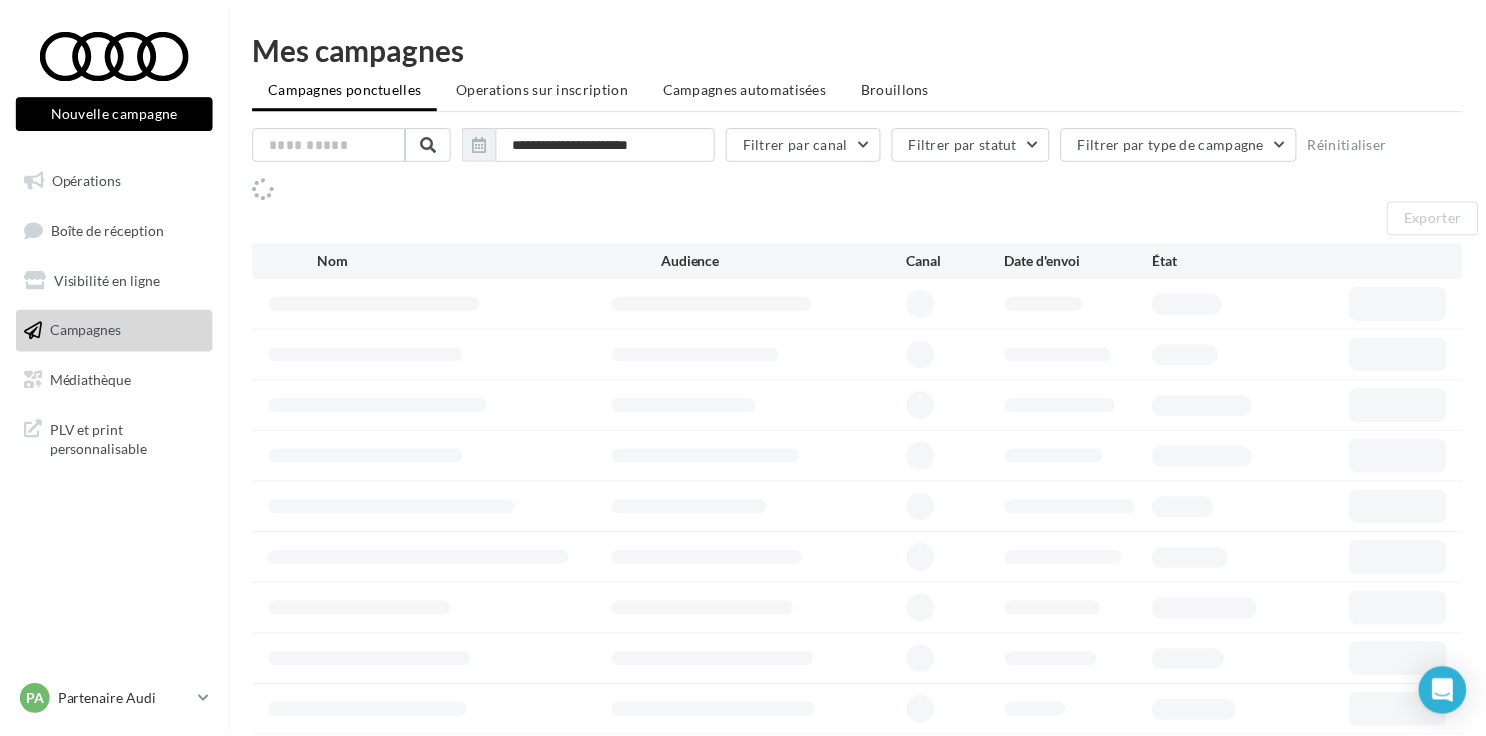 scroll, scrollTop: 0, scrollLeft: 0, axis: both 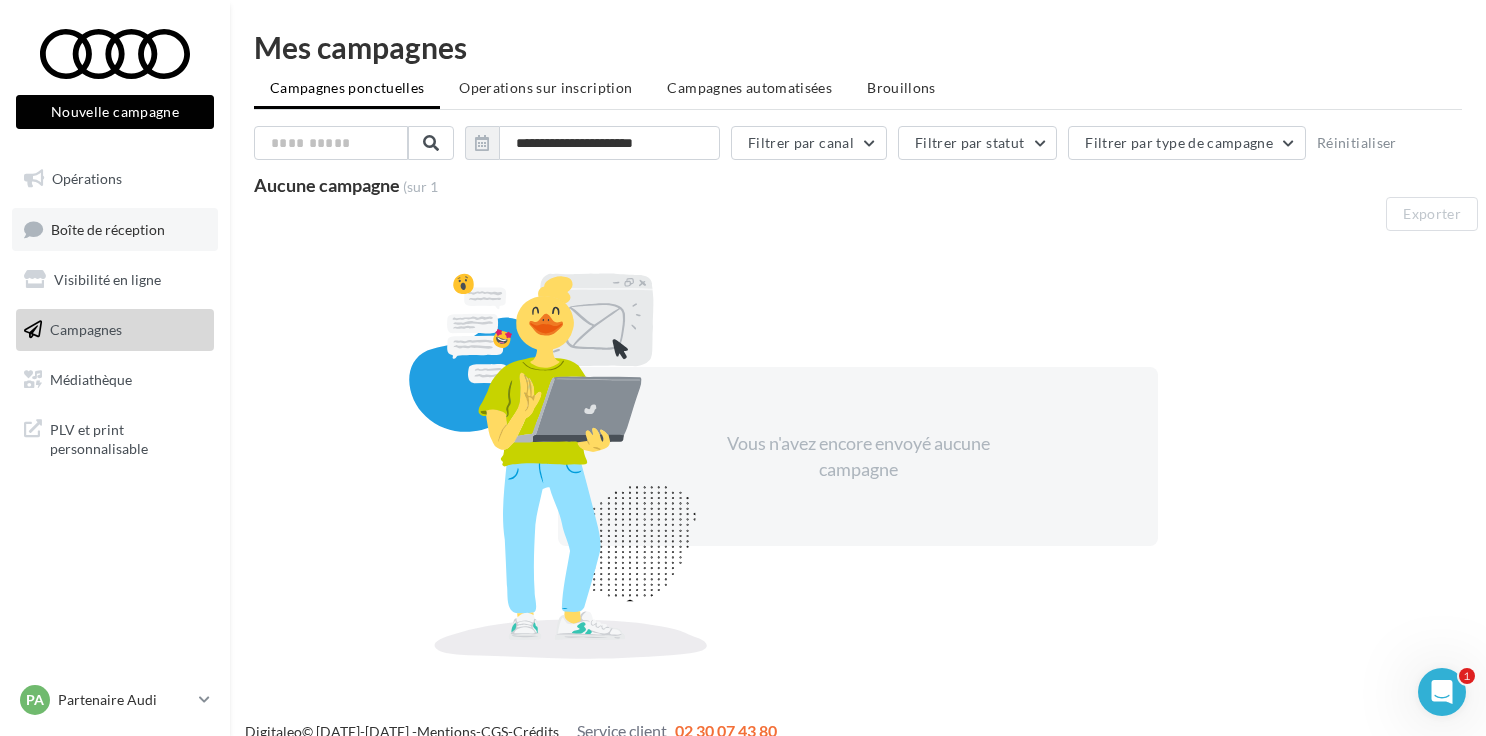 click on "Boîte de réception" at bounding box center [115, 229] 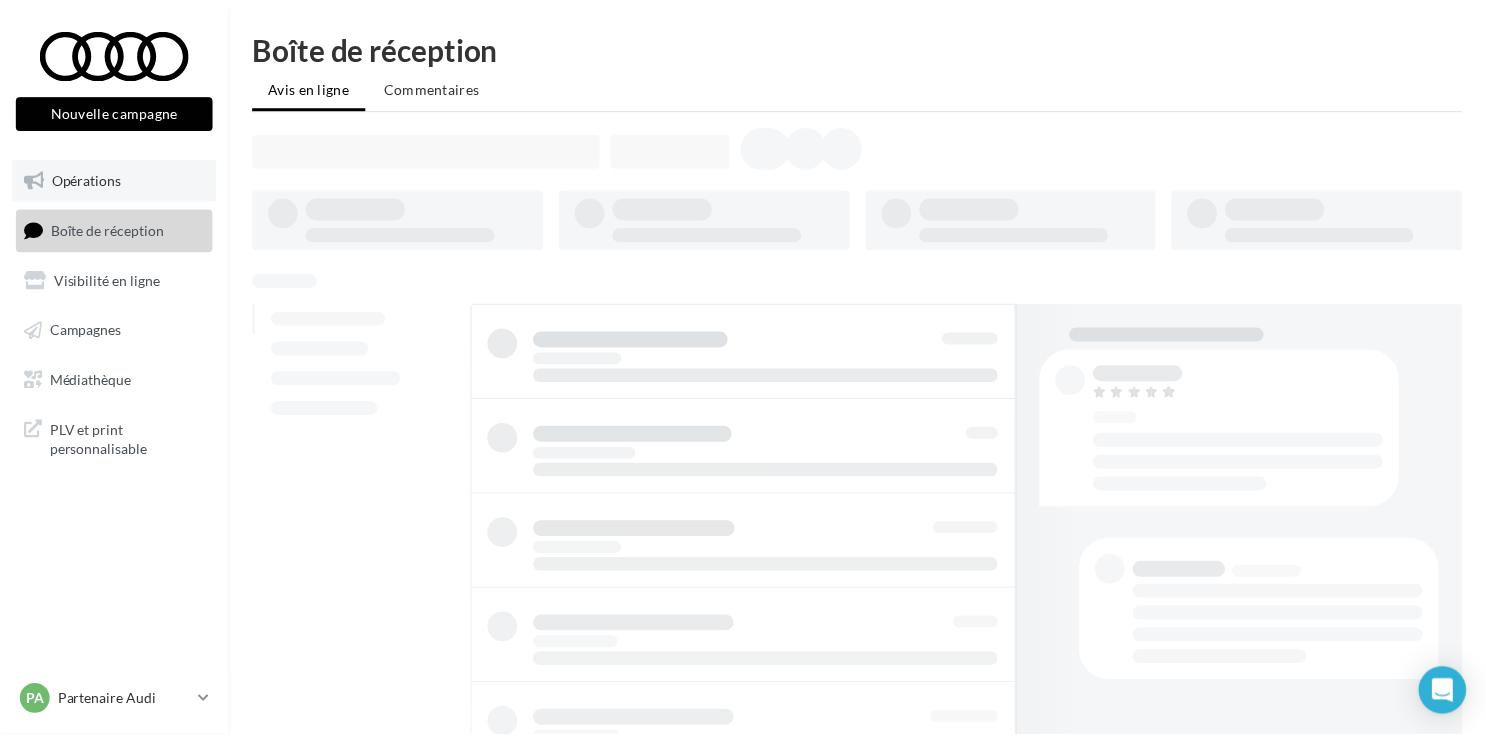 scroll, scrollTop: 0, scrollLeft: 0, axis: both 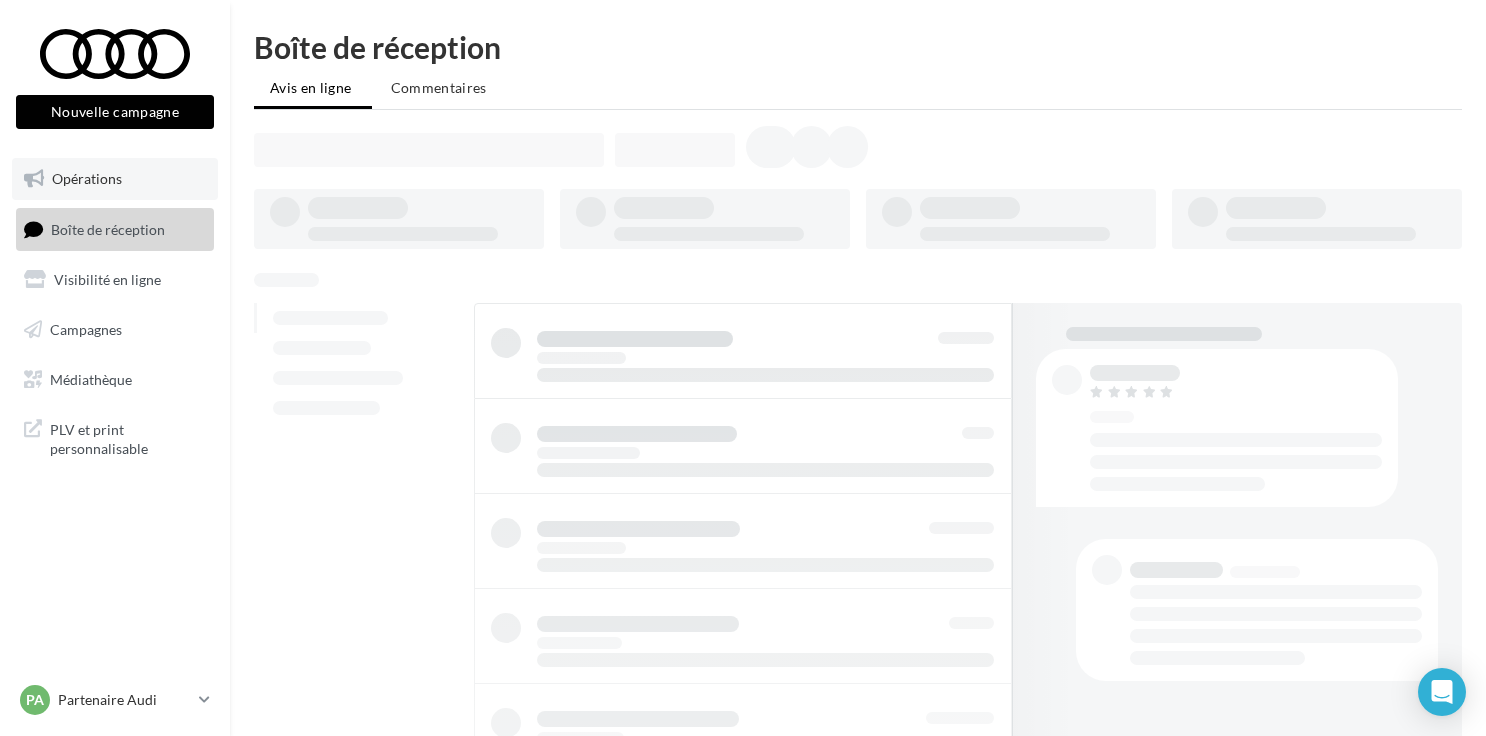 click on "Opérations" at bounding box center [87, 178] 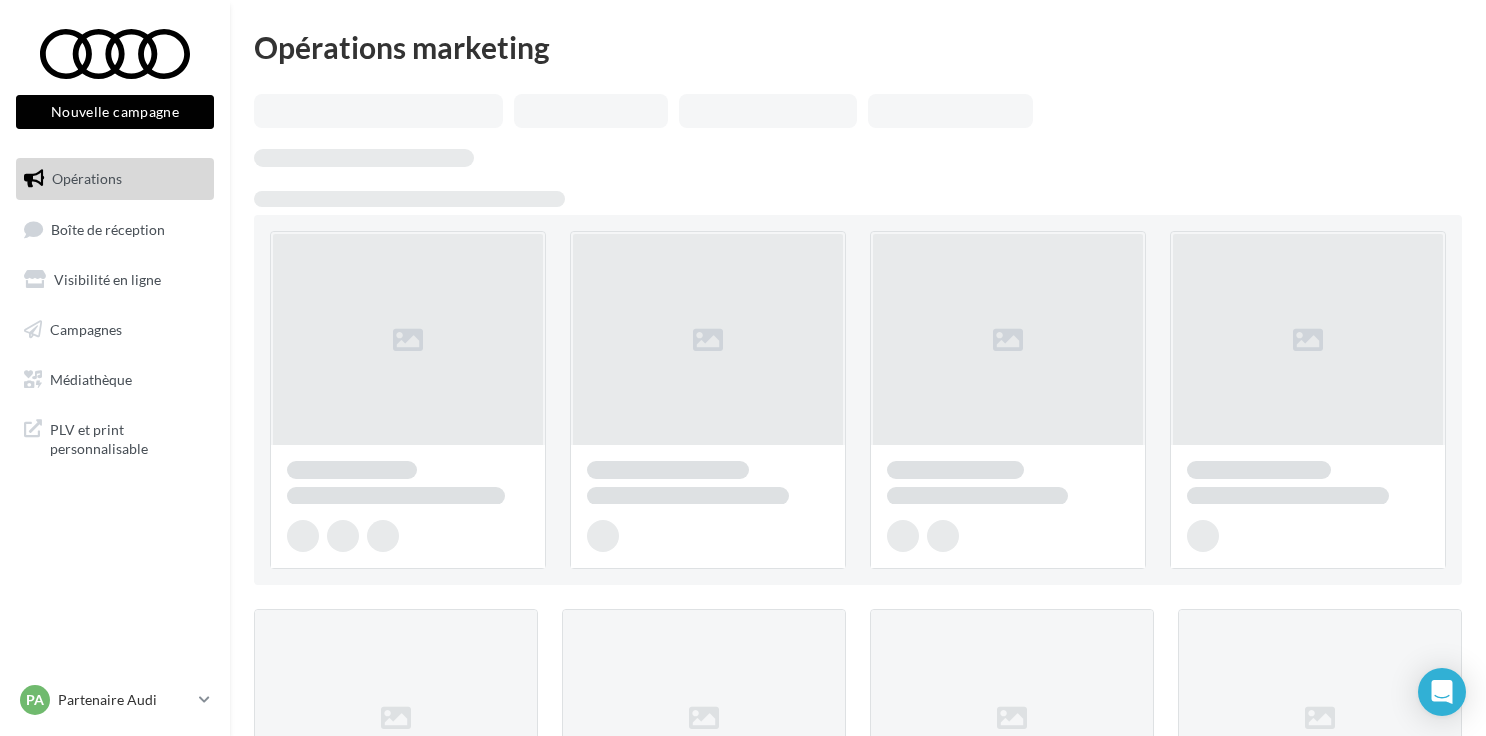 scroll, scrollTop: 0, scrollLeft: 0, axis: both 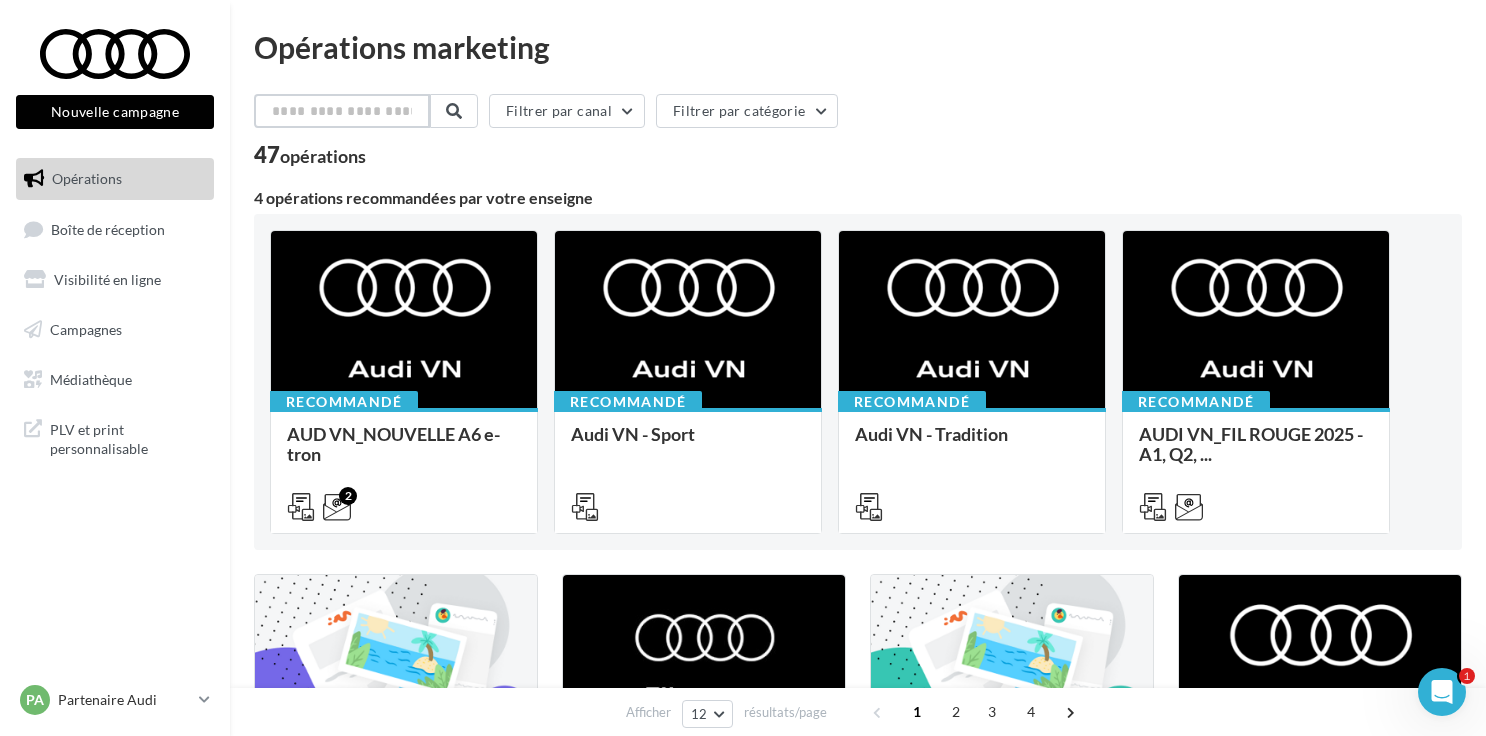 click at bounding box center (342, 111) 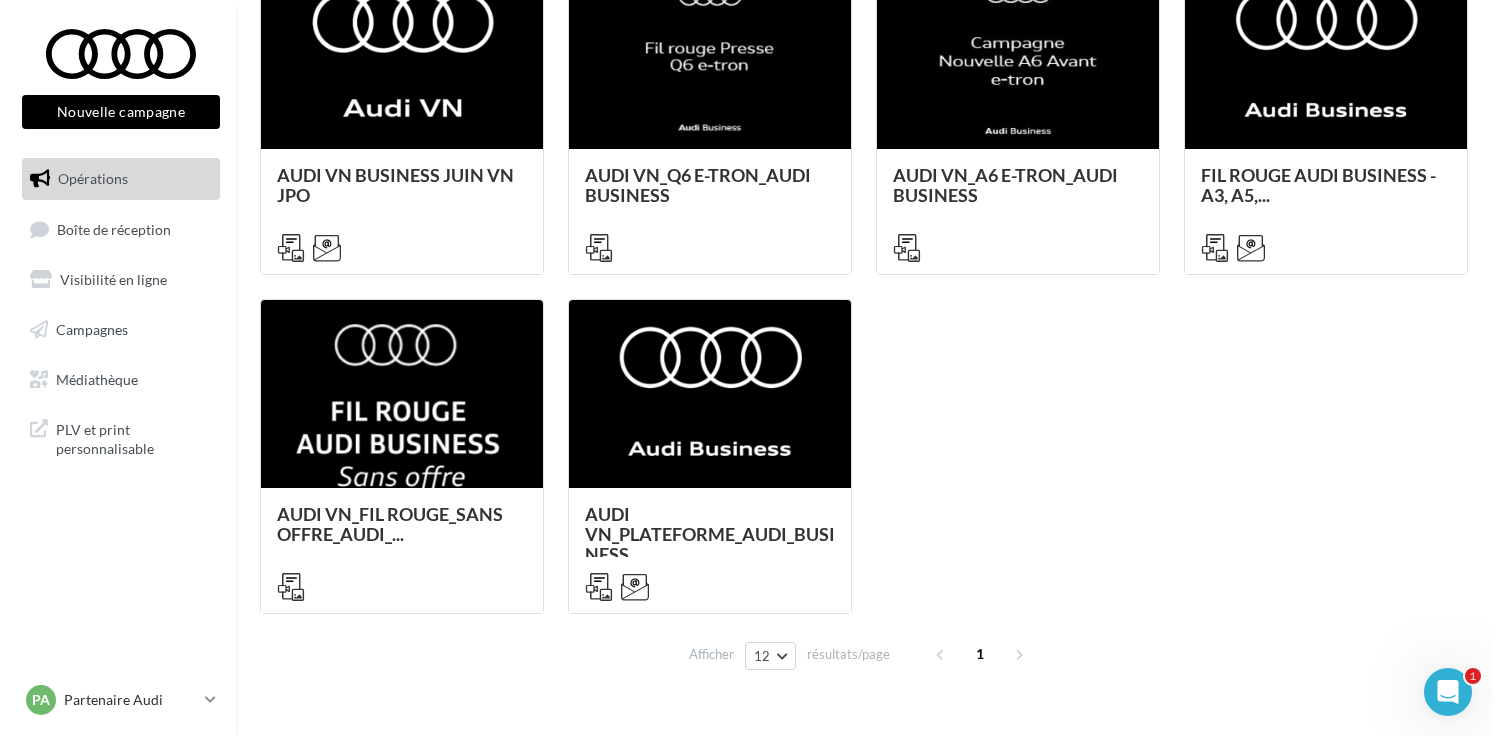 scroll, scrollTop: 569, scrollLeft: 0, axis: vertical 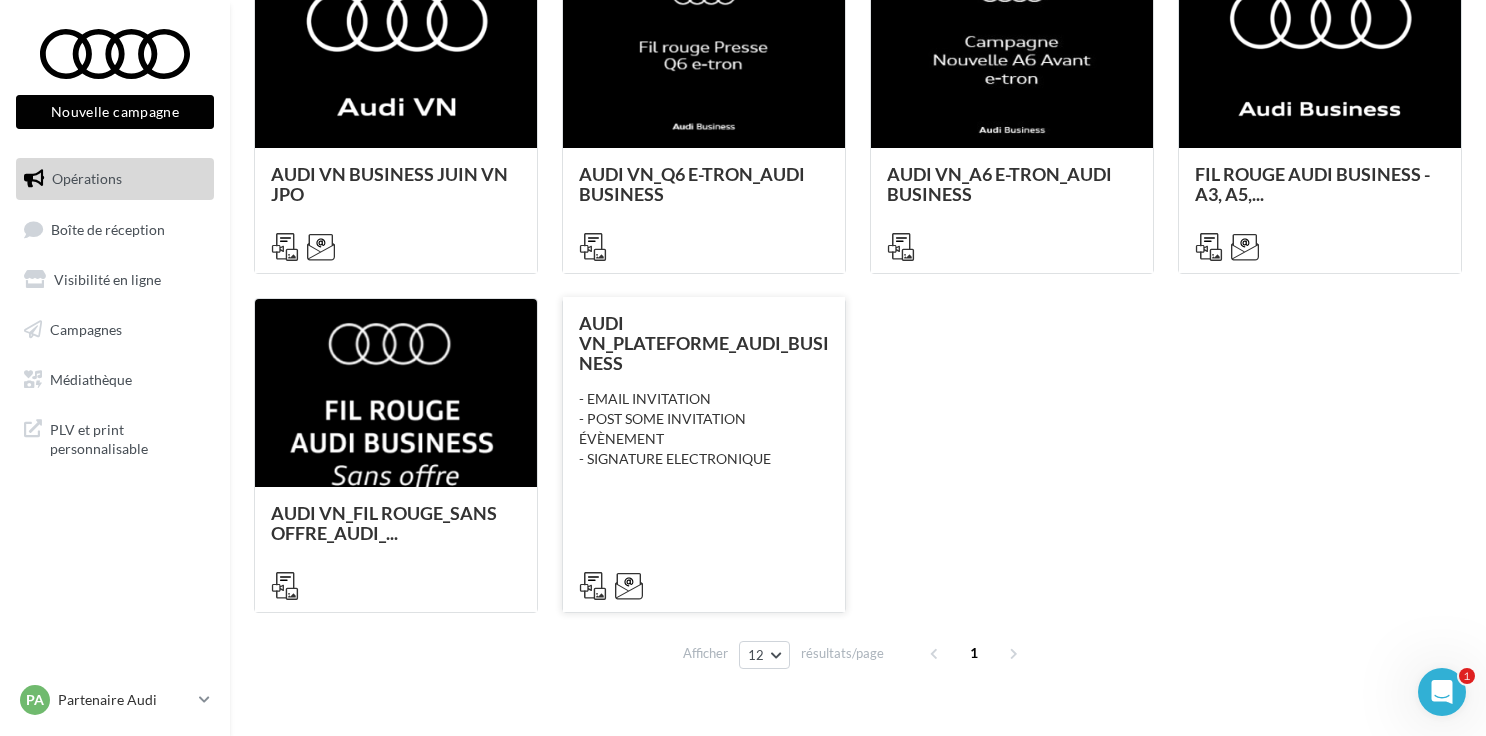 type on "********" 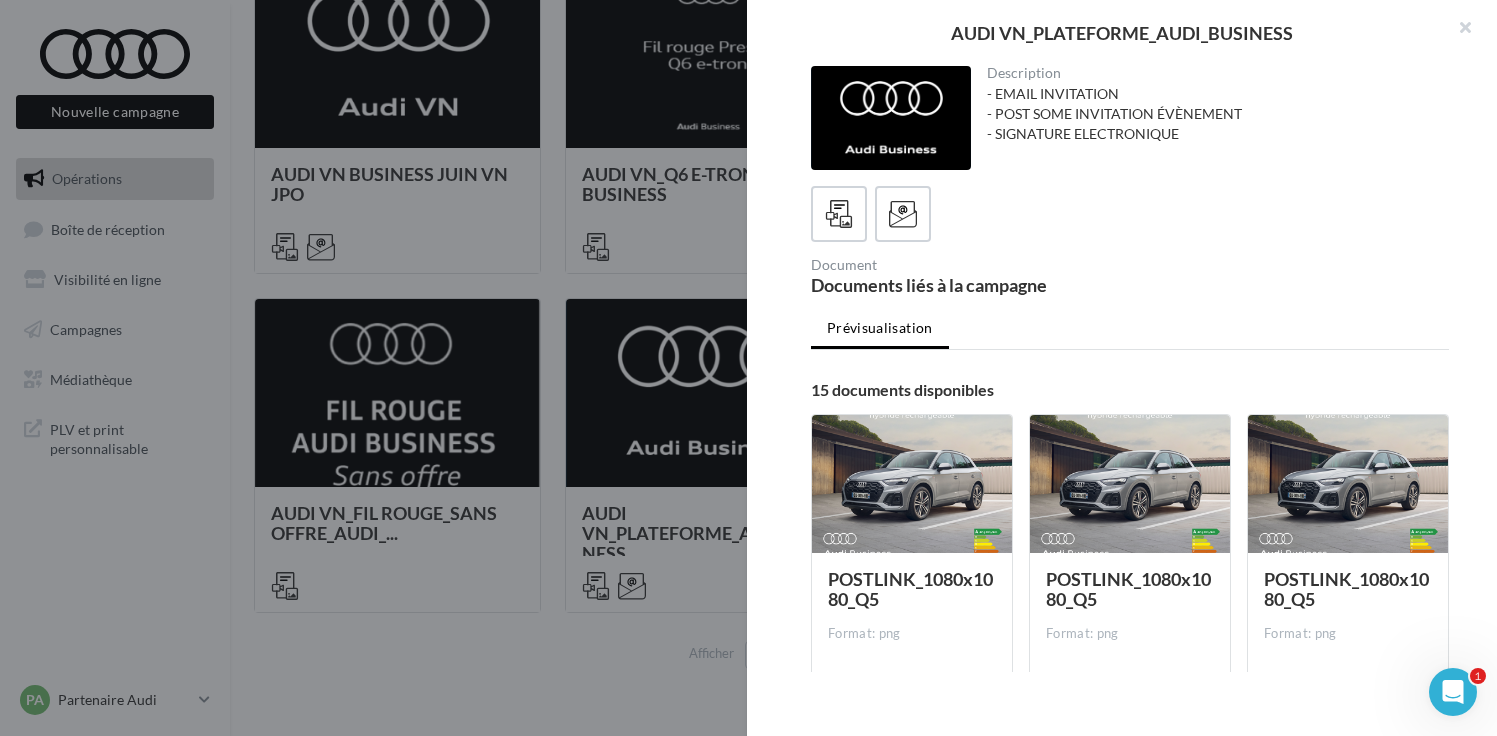 click on "Description
- EMAIL INVITATION
- POST SOME INVITATION ÉVÈNEMENT
- SIGNATURE ELECTRONIQUE
Document
Documents liés à la campagne
Prévisualisation
15 documents disponibles
POSTLINK_1080x1080_Q5
Format: png
Télécharger
POSTLINK_1080x1080_Q5
Format: png
Télécharger
POSTLINK_1080x1080_Q5
Format: png
Télécharger
Mise_en_situation_Modele_TFSIe_Q5
Format: png
Télécharger
Mise_en_situation_Modele_TFSIe_A6" at bounding box center [1130, 369] 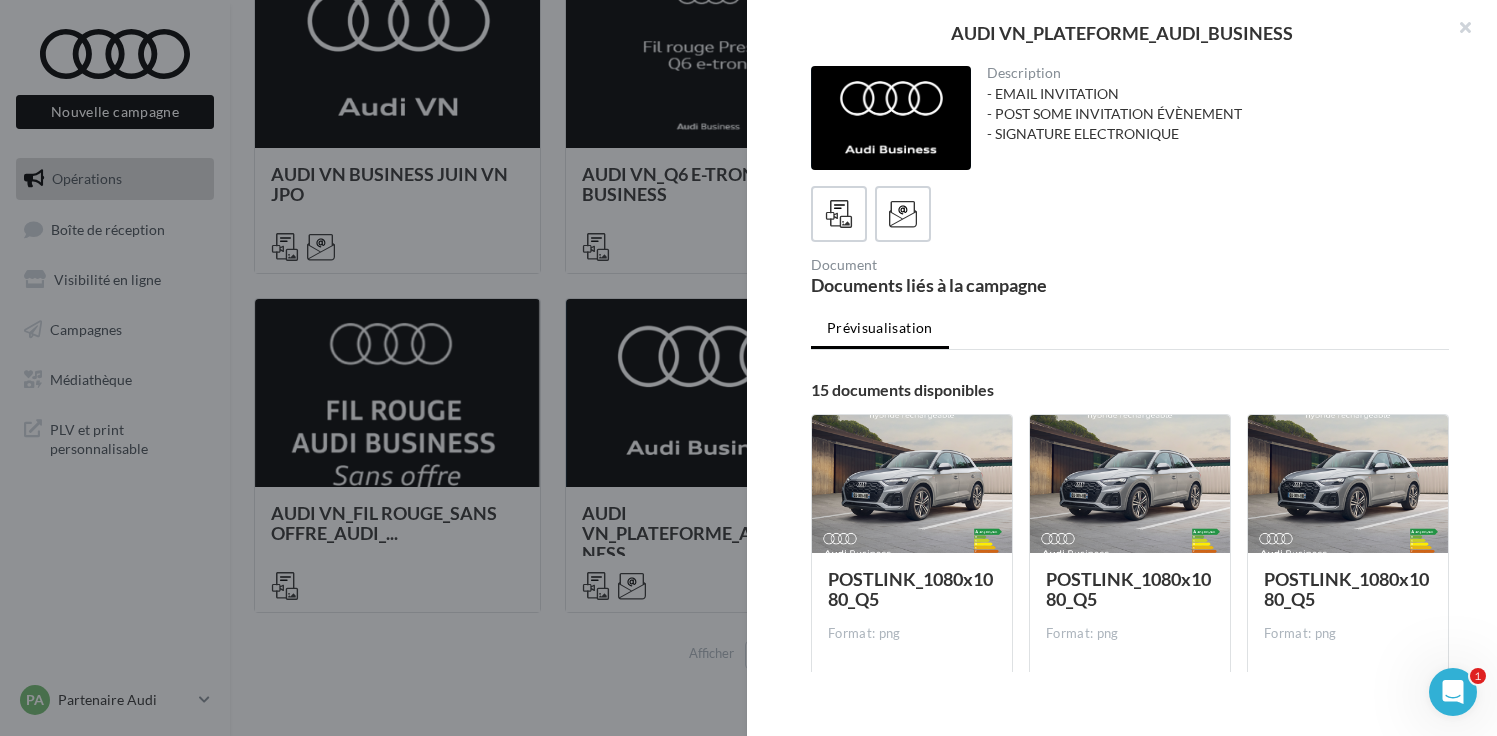 click on "Description
- EMAIL INVITATION
- POST SOME INVITATION ÉVÈNEMENT
- SIGNATURE ELECTRONIQUE
Document
Documents liés à la campagne
Prévisualisation
15 documents disponibles
POSTLINK_1080x1080_Q5
Format: png
Télécharger
POSTLINK_1080x1080_Q5
Format: png
Télécharger
POSTLINK_1080x1080_Q5
Format: png
Télécharger
Mise_en_situation_Modele_TFSIe_Q5
Format: png
Télécharger
Mise_en_situation_Modele_TFSIe_A6" at bounding box center [1130, 369] 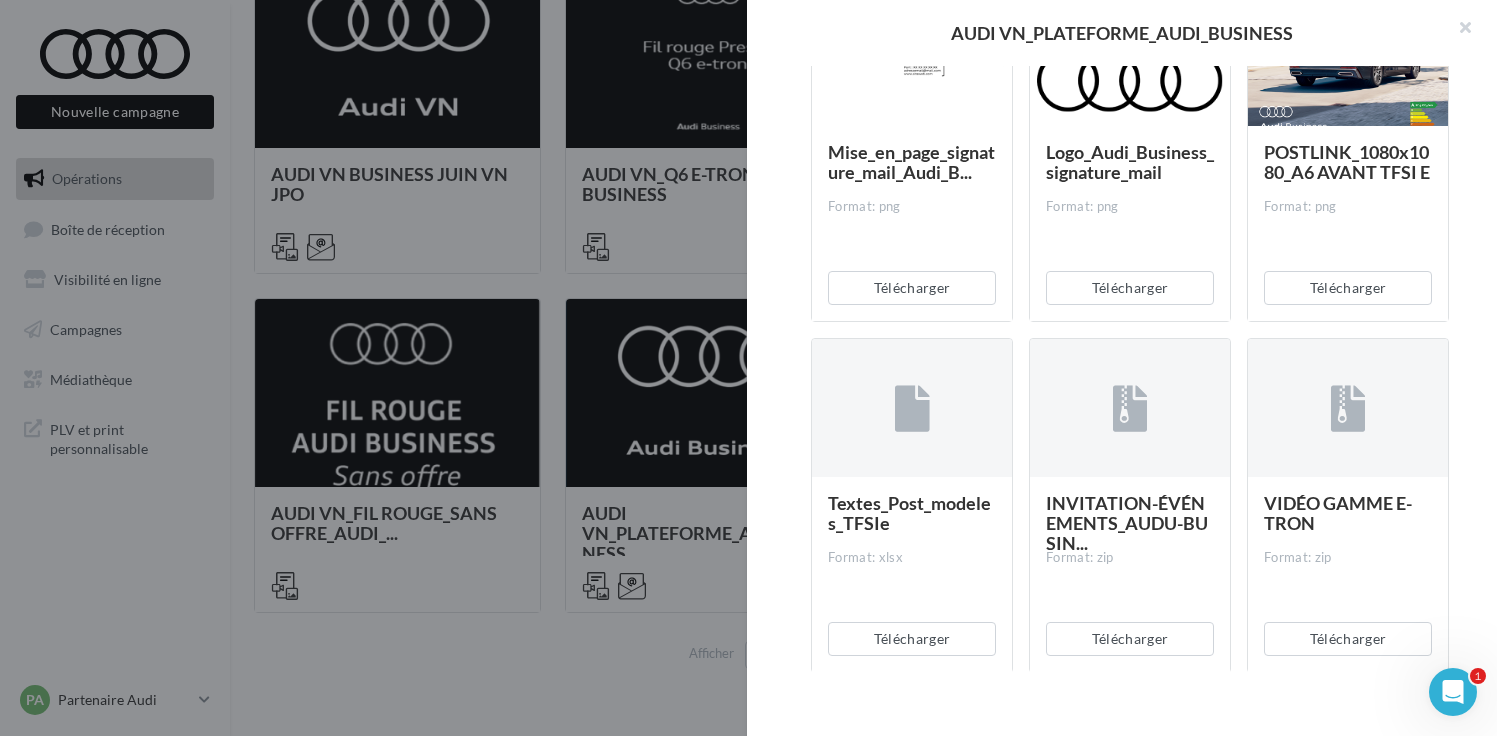 scroll, scrollTop: 1513, scrollLeft: 0, axis: vertical 